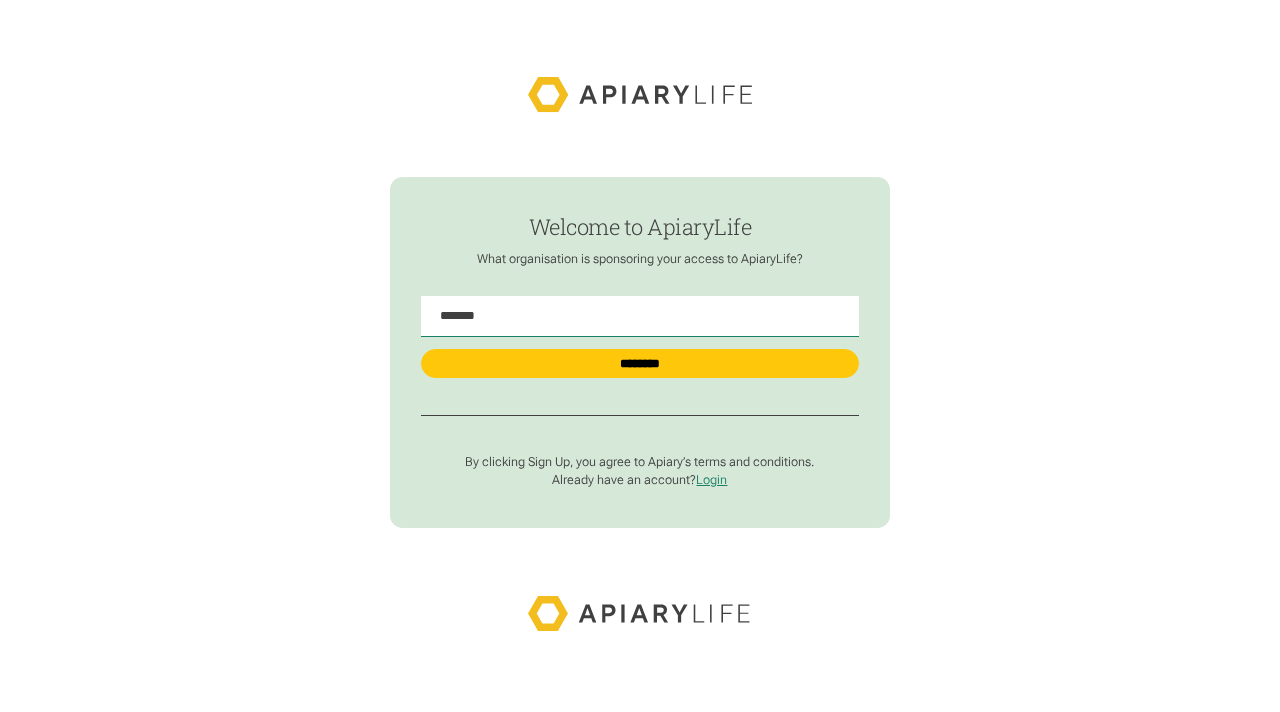 scroll, scrollTop: 0, scrollLeft: 0, axis: both 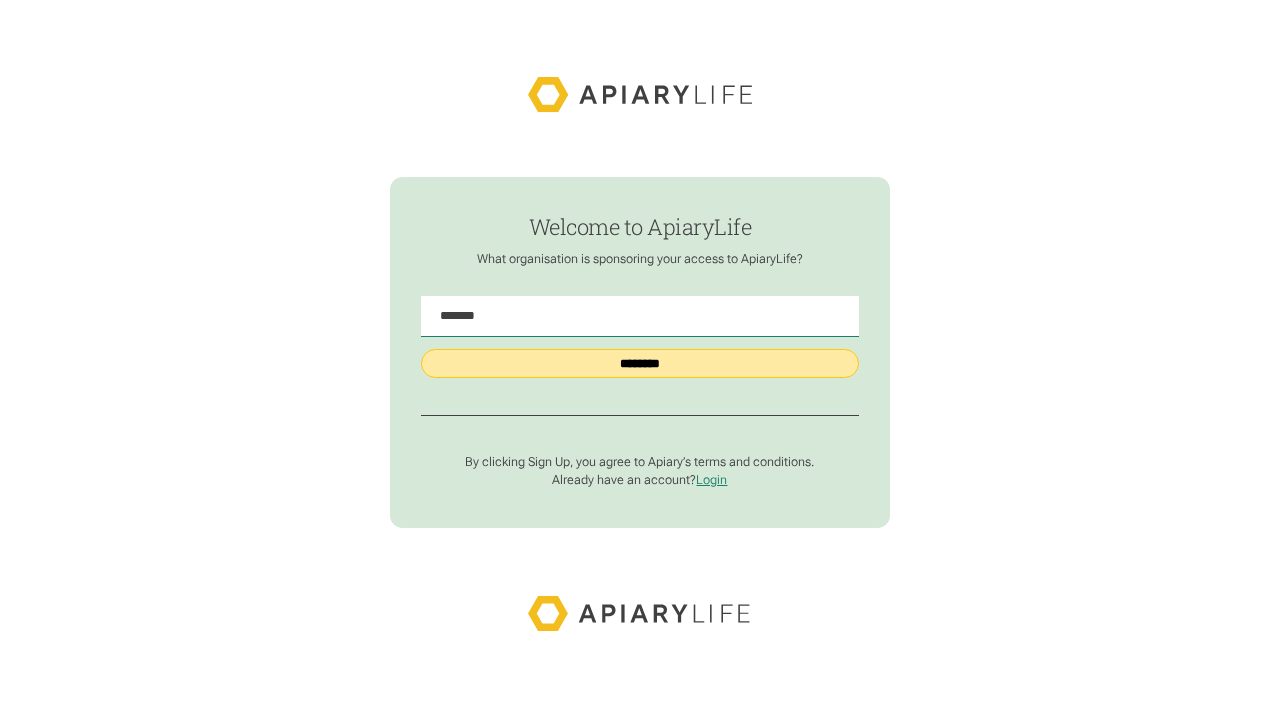 type on "*******" 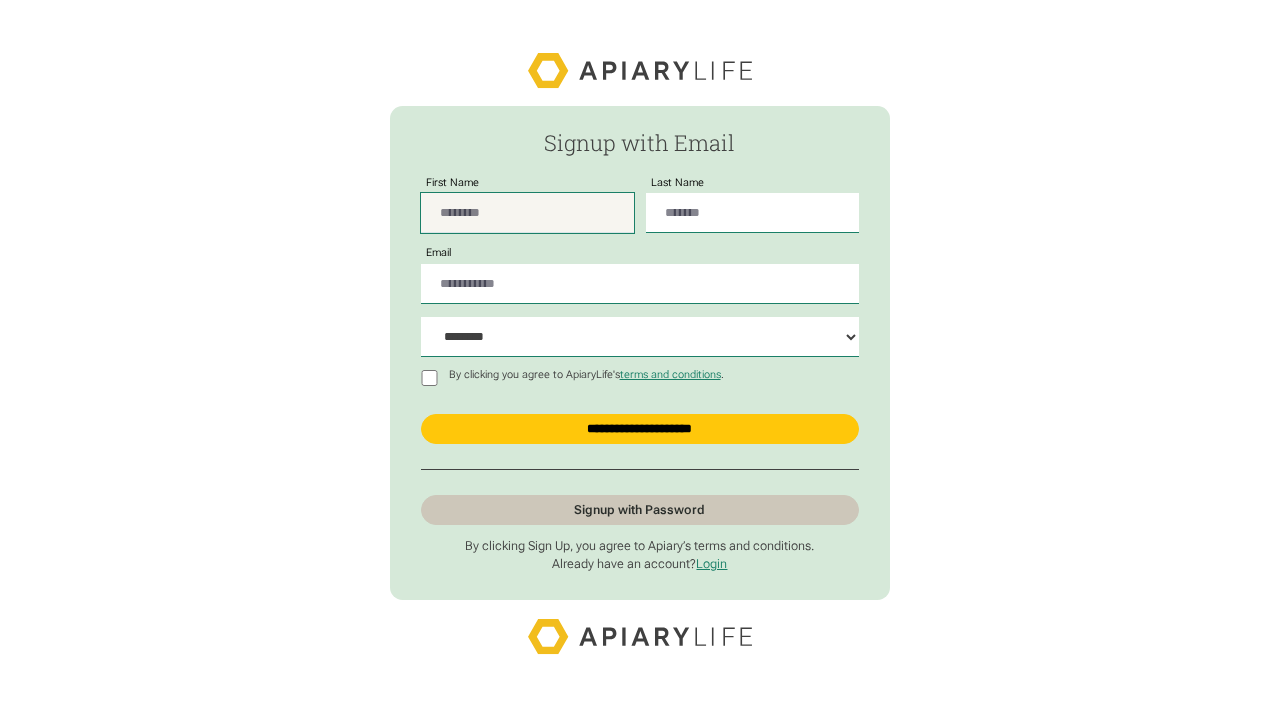 click on "First Name" at bounding box center (527, 213) 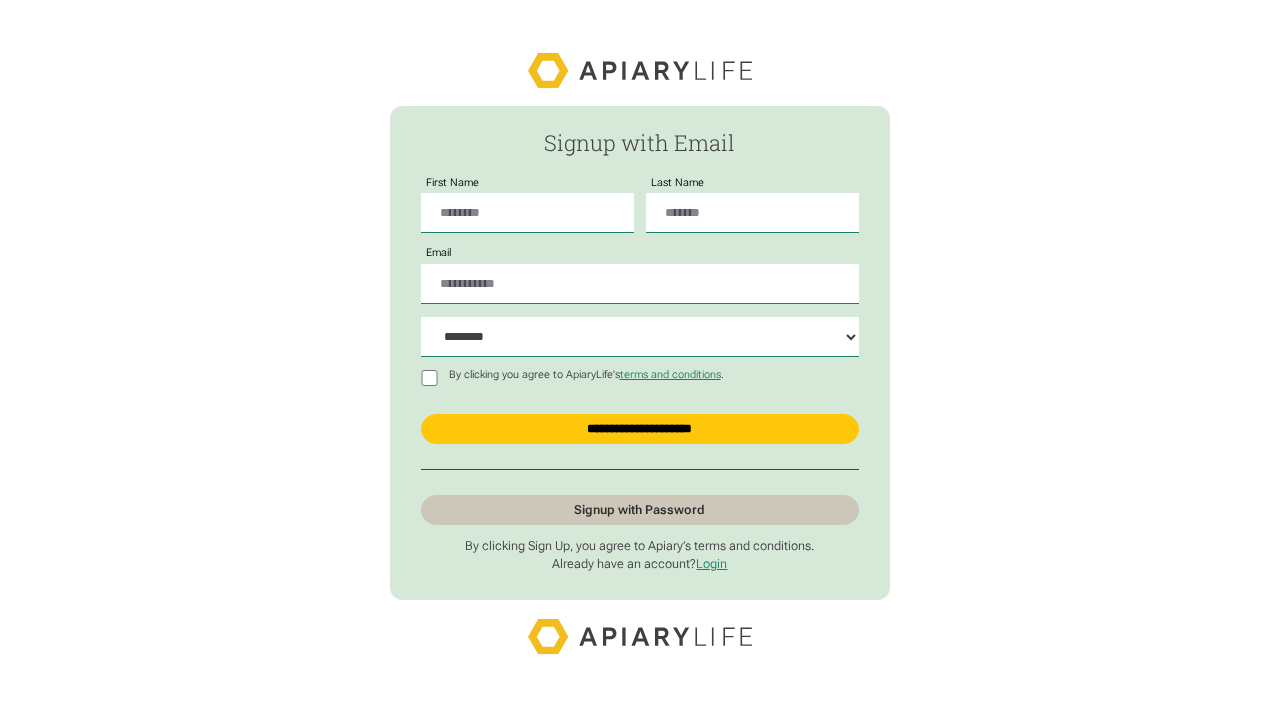 click on "**********" at bounding box center [640, 353] 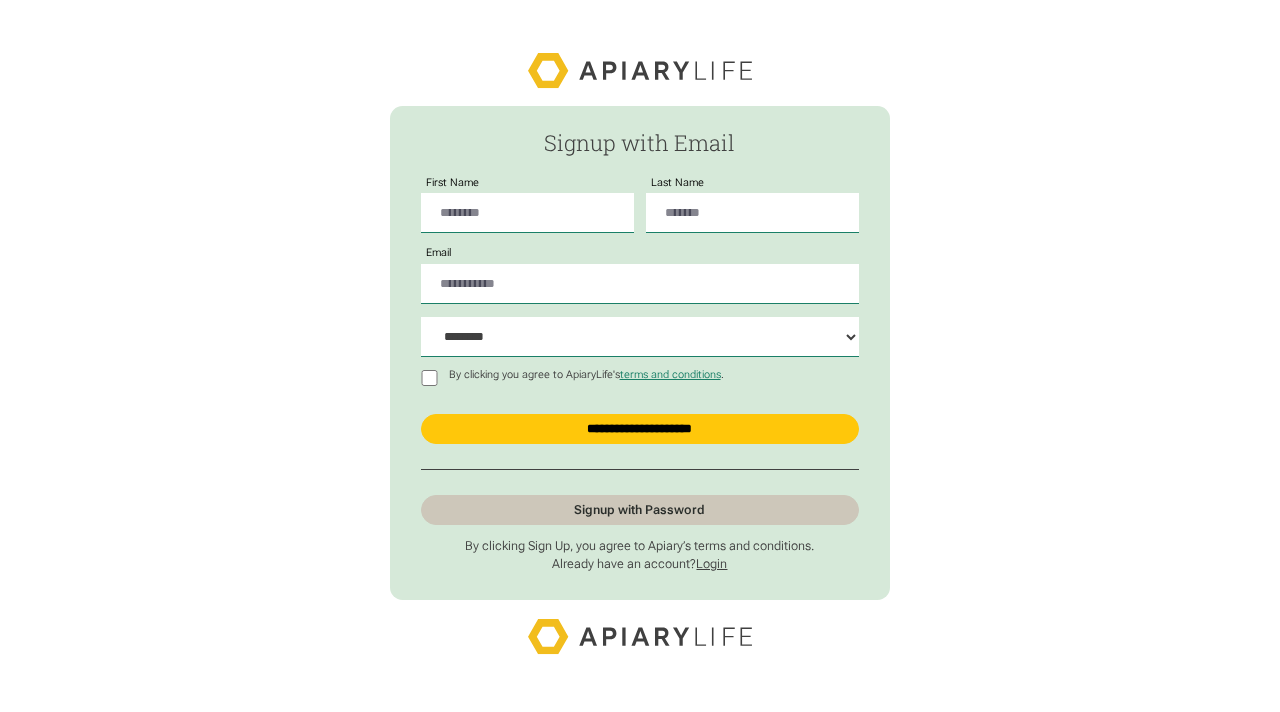 click on "Login" at bounding box center [711, 563] 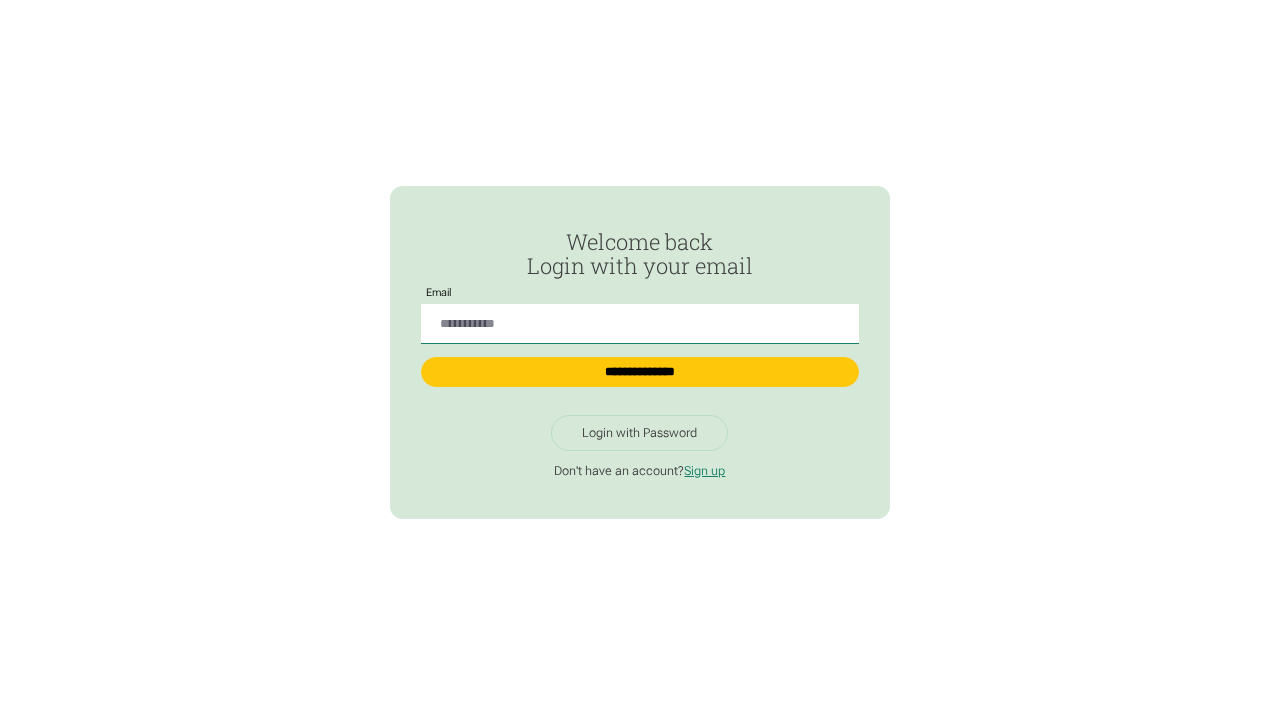 scroll, scrollTop: 0, scrollLeft: 0, axis: both 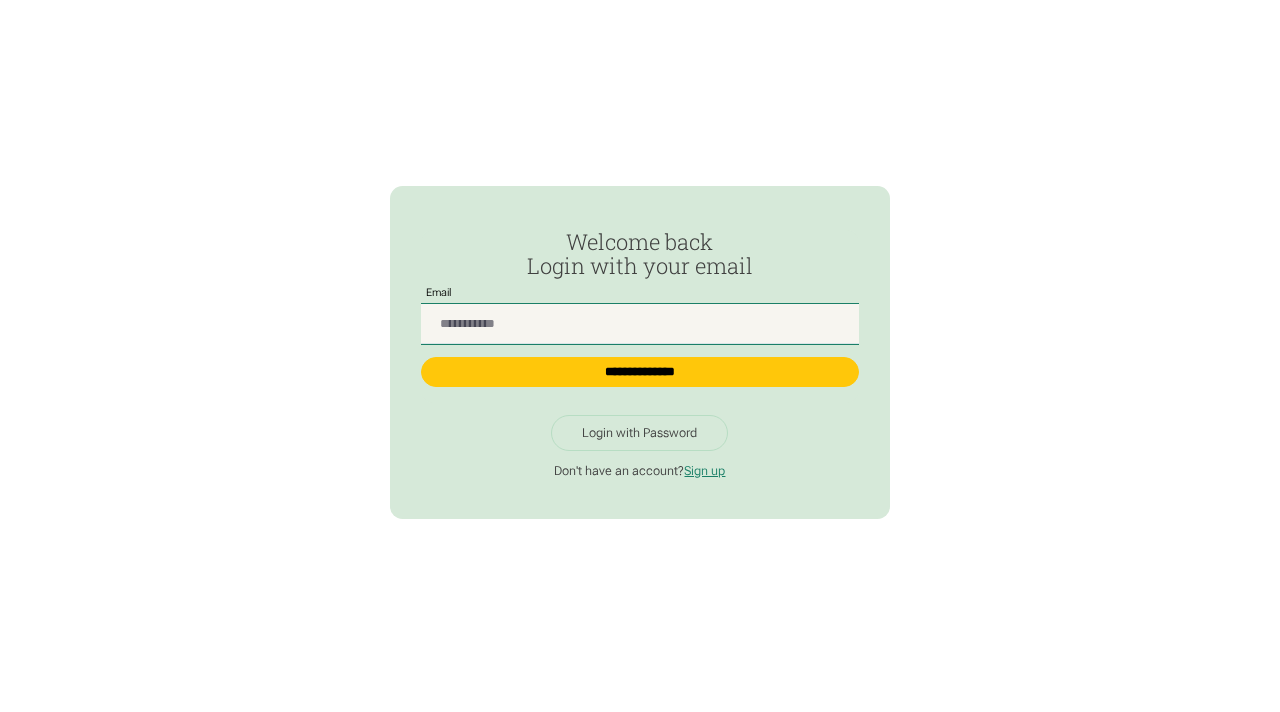 click at bounding box center (639, 324) 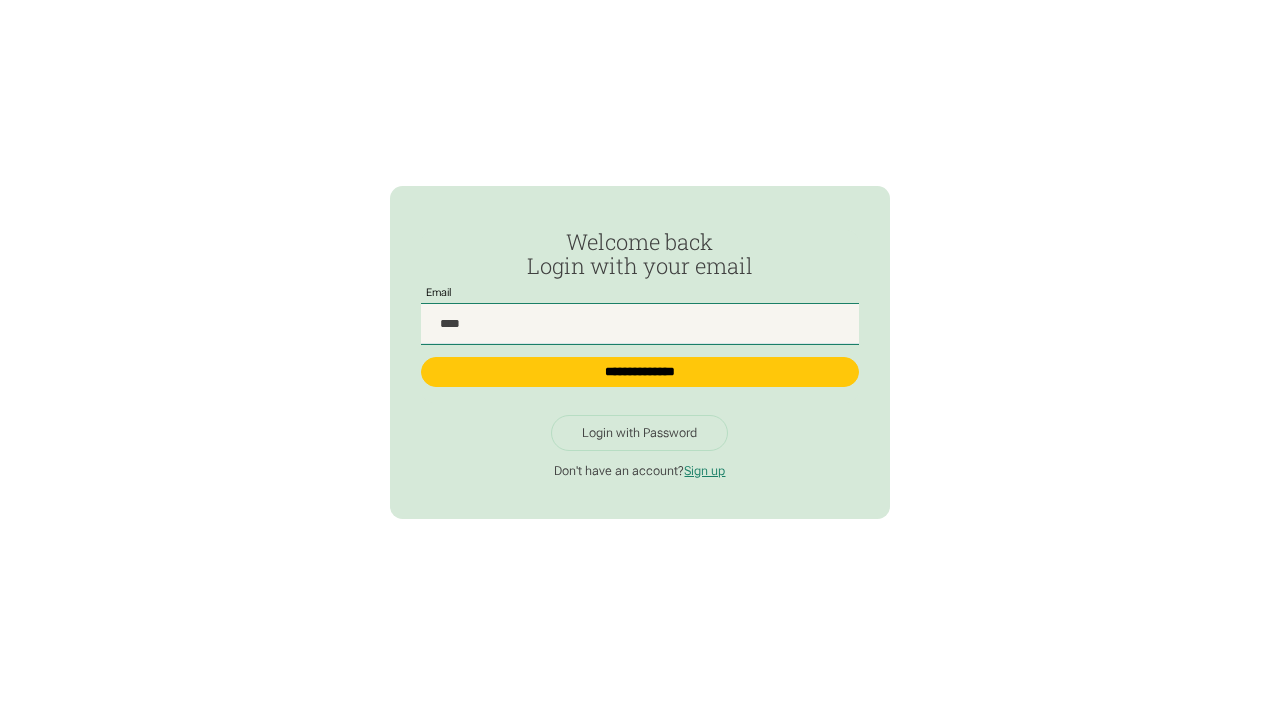 type on "**********" 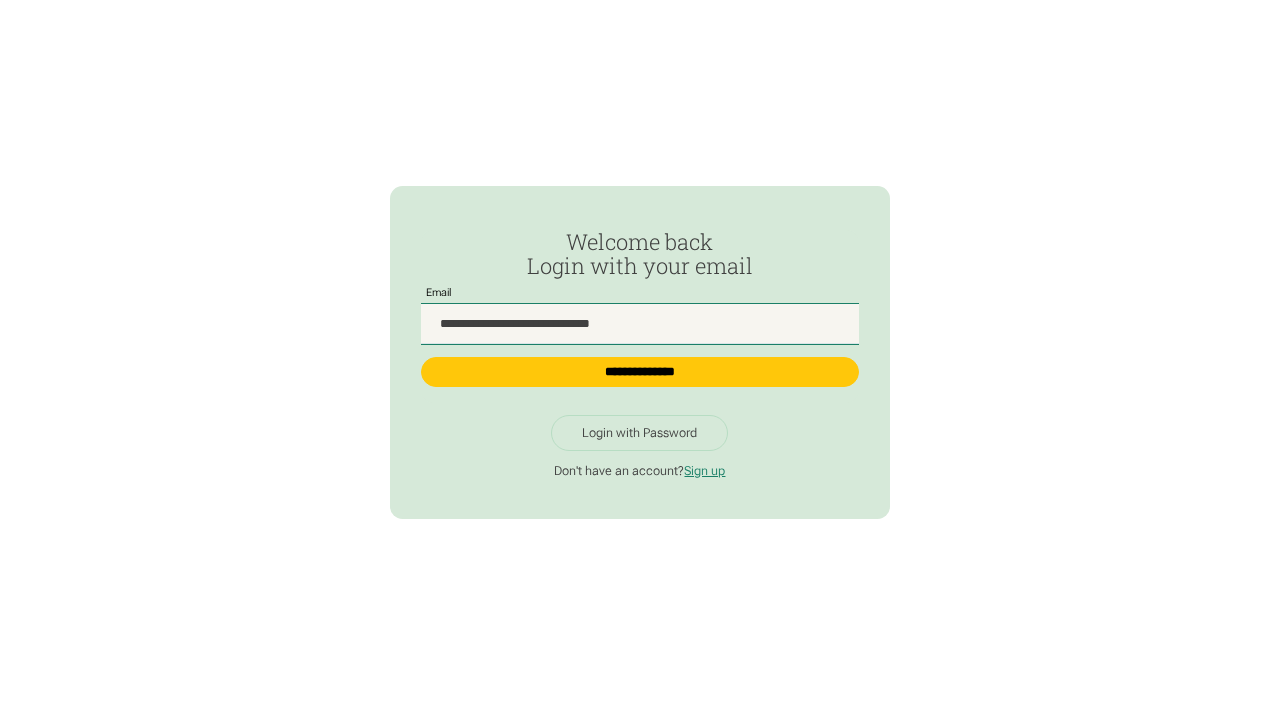click on "**********" at bounding box center (639, 372) 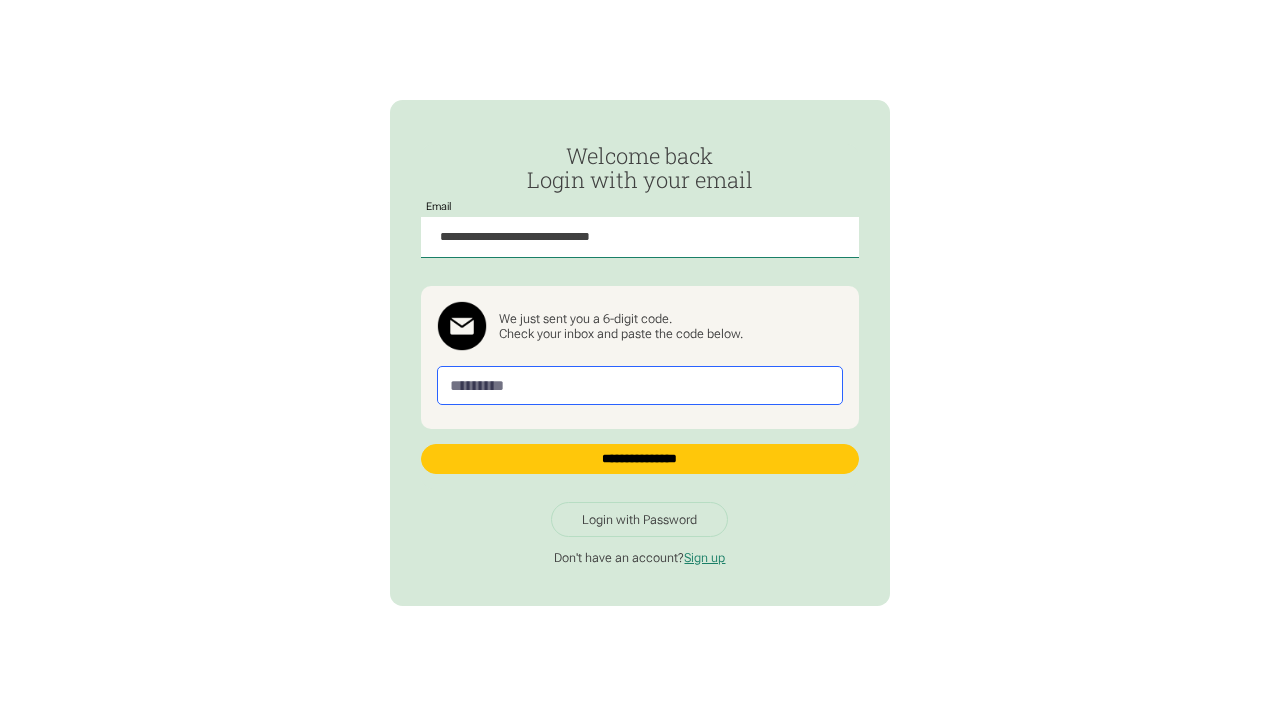click at bounding box center [640, 385] 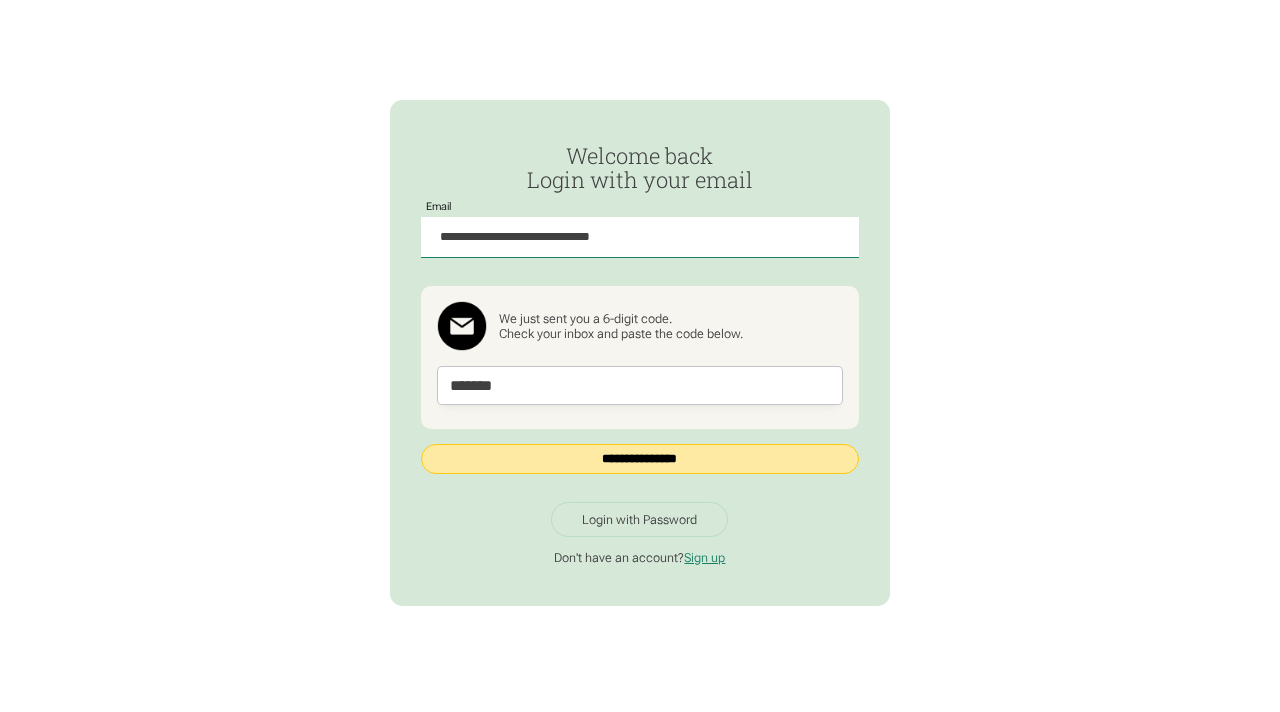 click on "**********" at bounding box center (639, 458) 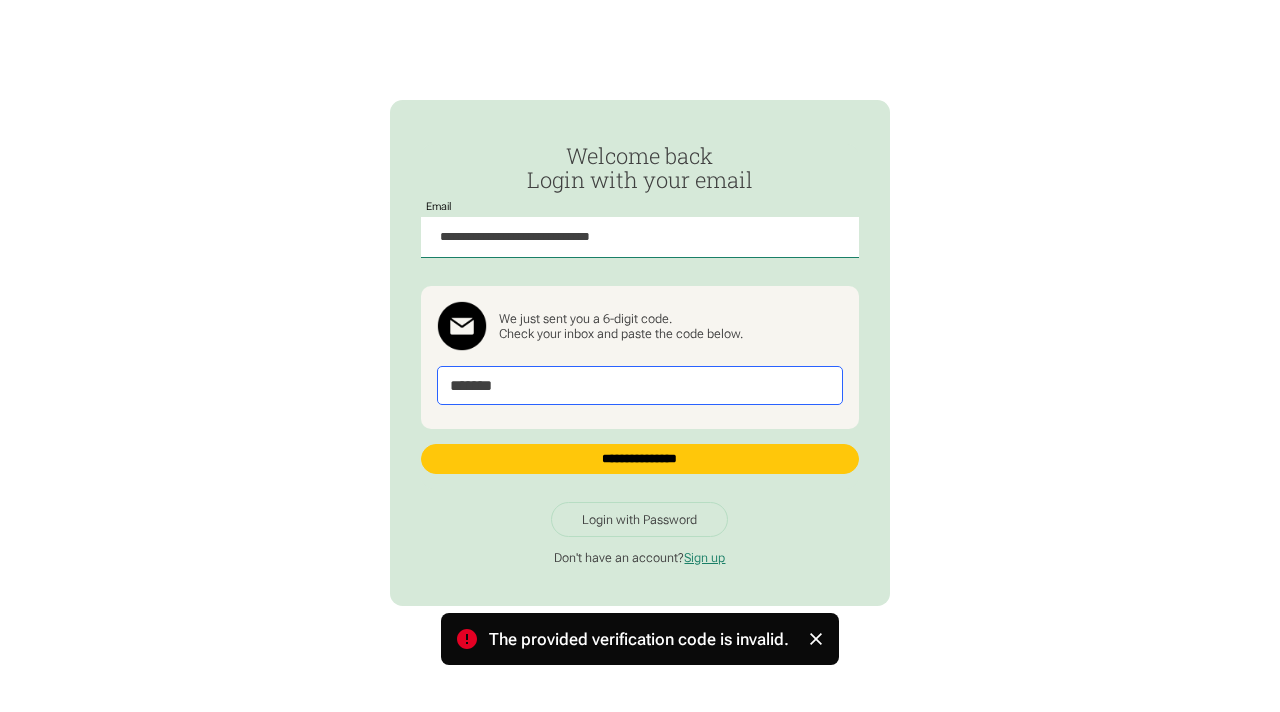 click on "******" at bounding box center [640, 385] 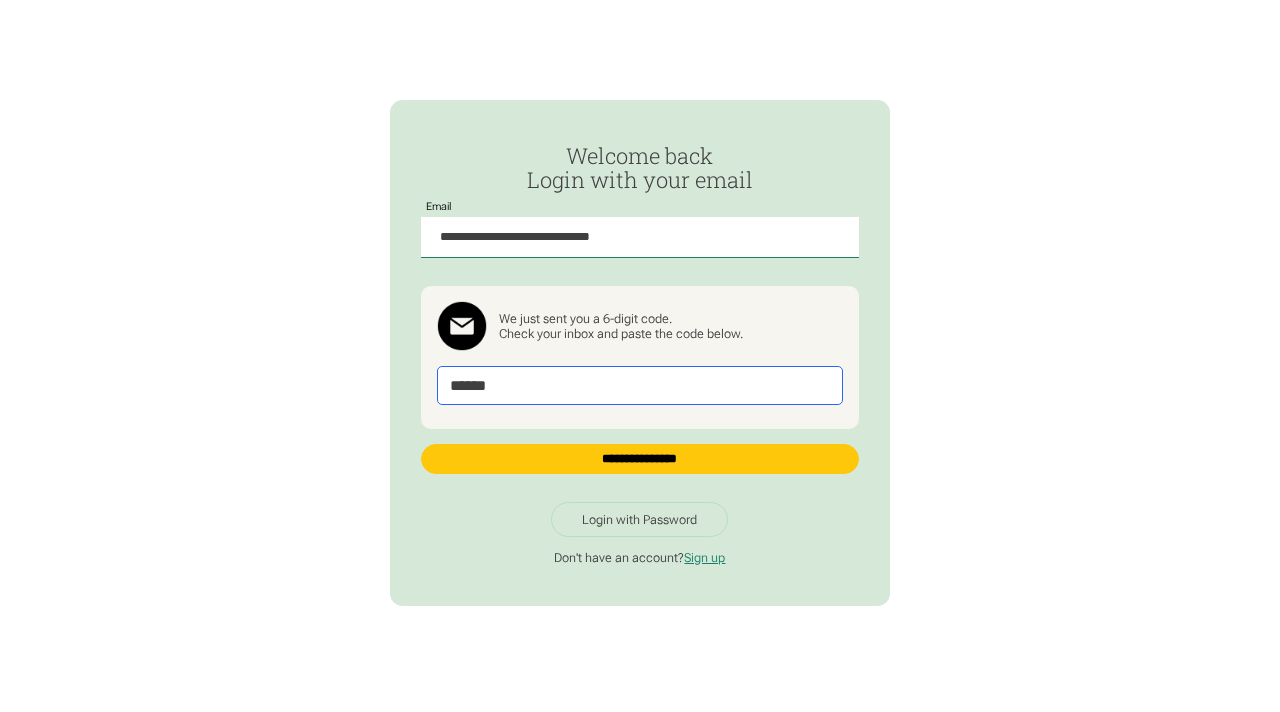 type on "******" 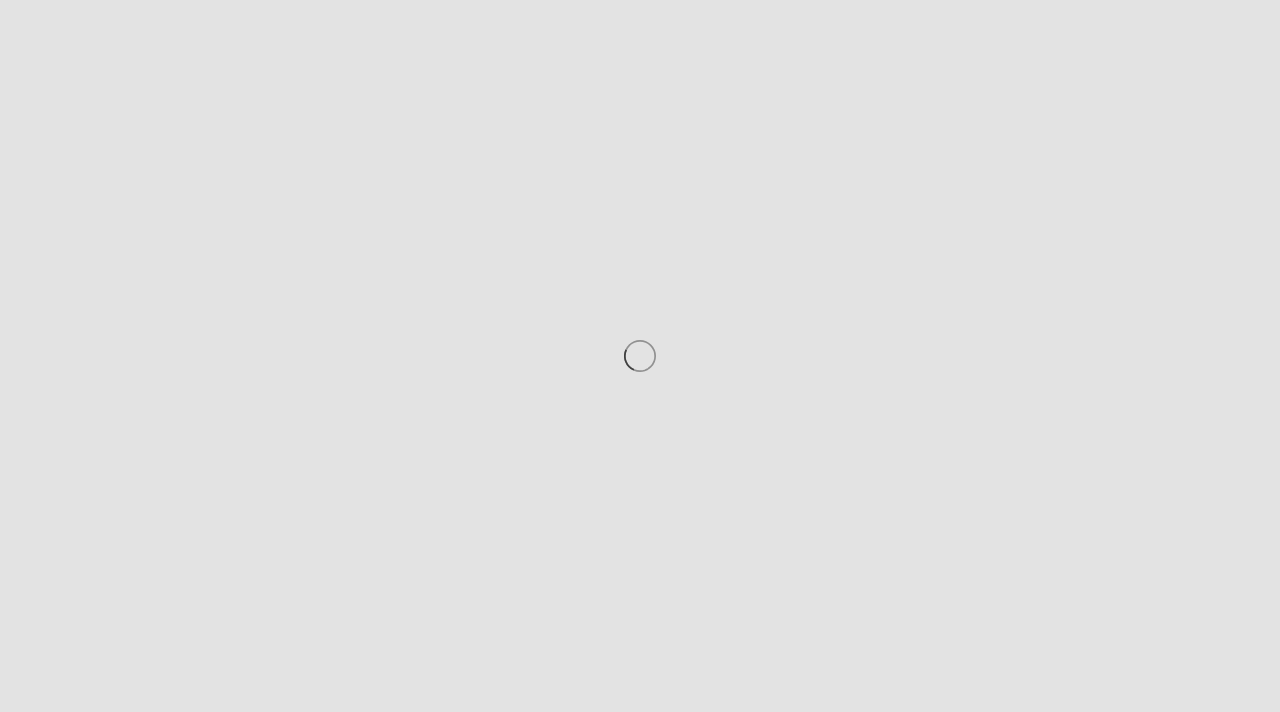 scroll, scrollTop: 0, scrollLeft: 0, axis: both 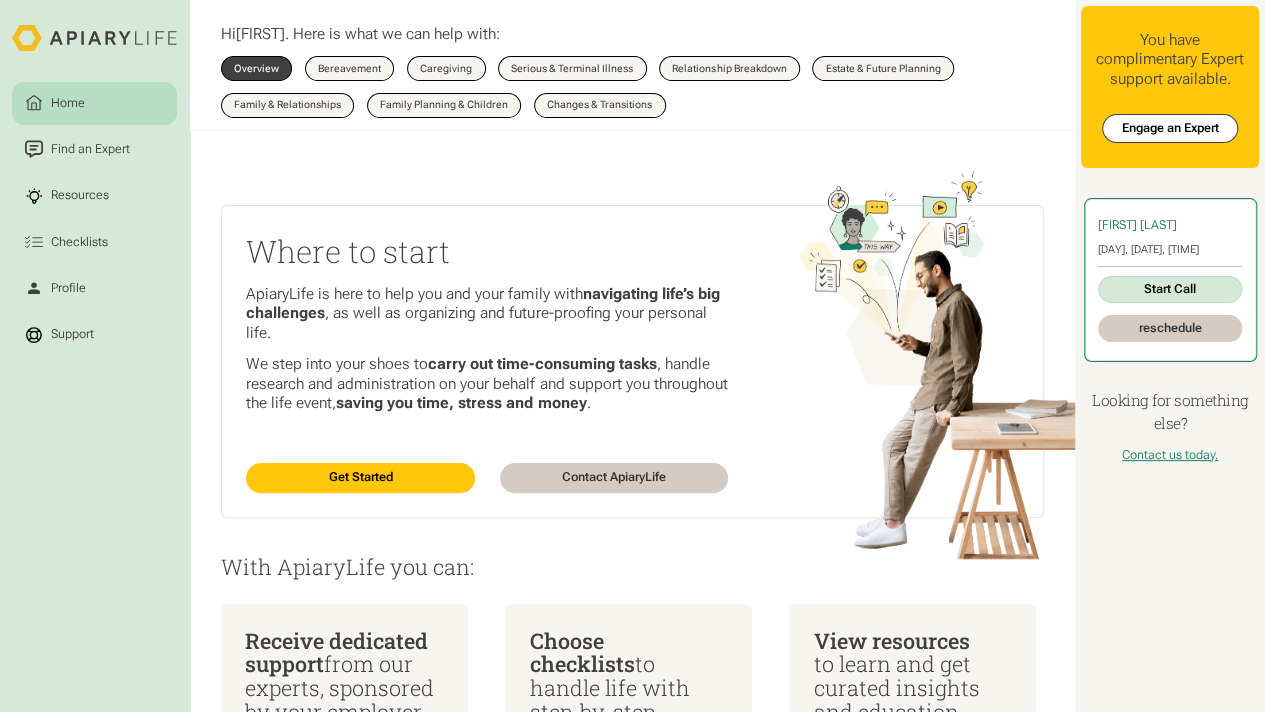 click on "Start Call" at bounding box center (1170, 289) 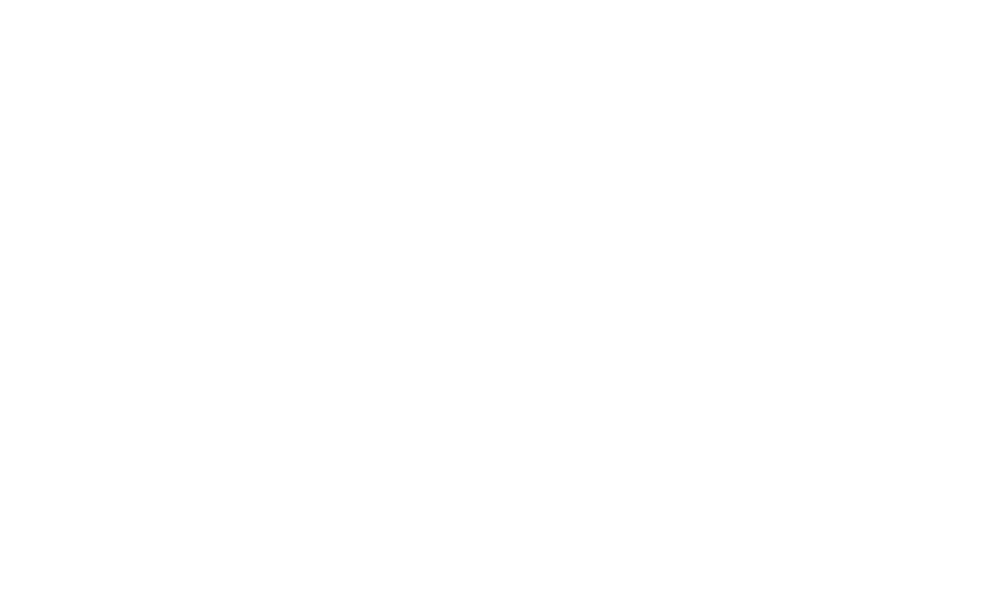scroll, scrollTop: 0, scrollLeft: 0, axis: both 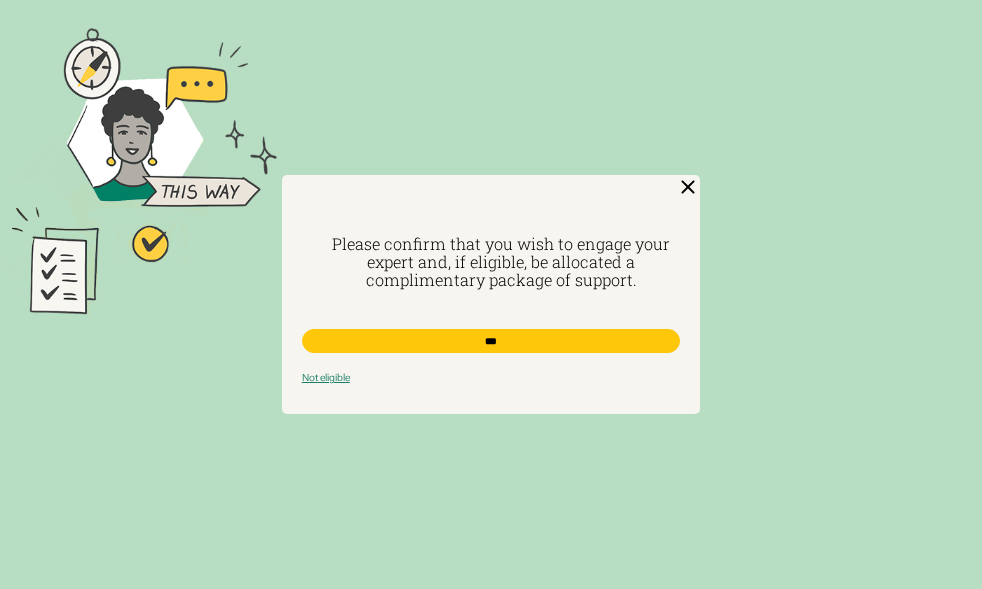 click at bounding box center [491, 294] 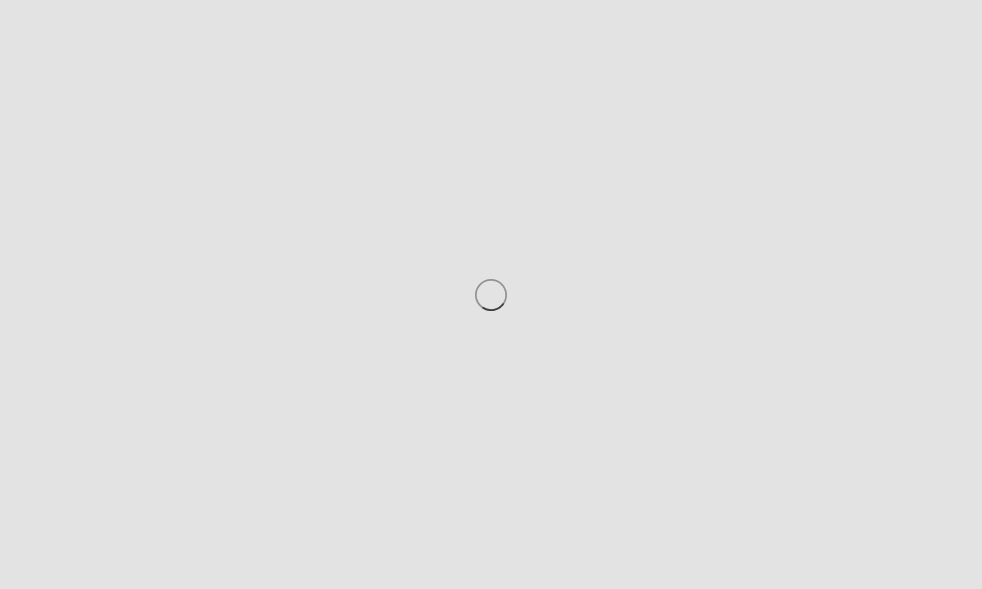 scroll, scrollTop: 0, scrollLeft: 0, axis: both 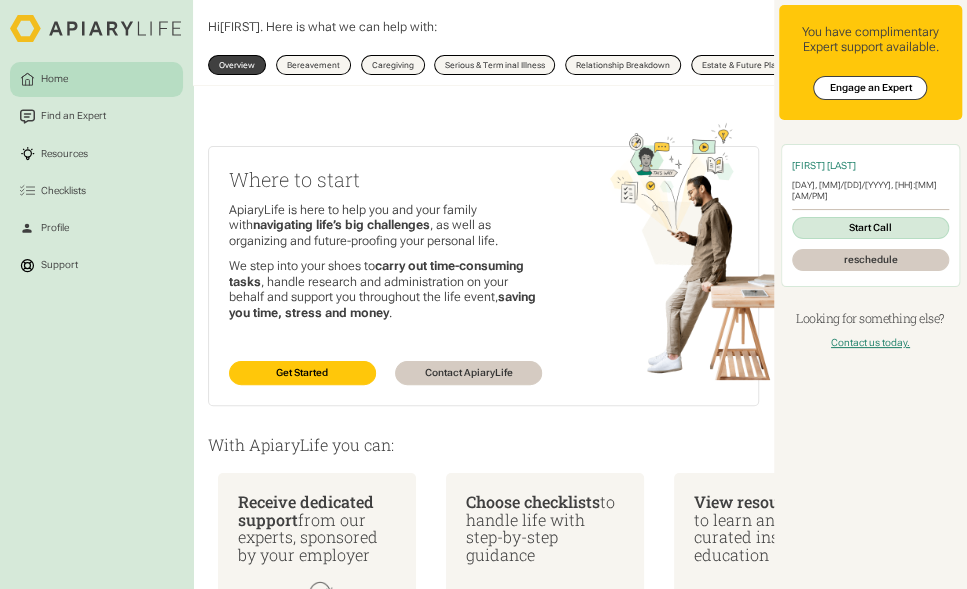 click on "Hi  Elizabeth . Here is what we can help with: Overview Bereavement Overview Caregiving Overview Serious & Terminal Illness Overview Relationship Breakdown Overview Estate & Future Planning Overview Family & Relationships Overview Family Planning & Children Overview Changes & Transitions Overview" at bounding box center (483, 43) 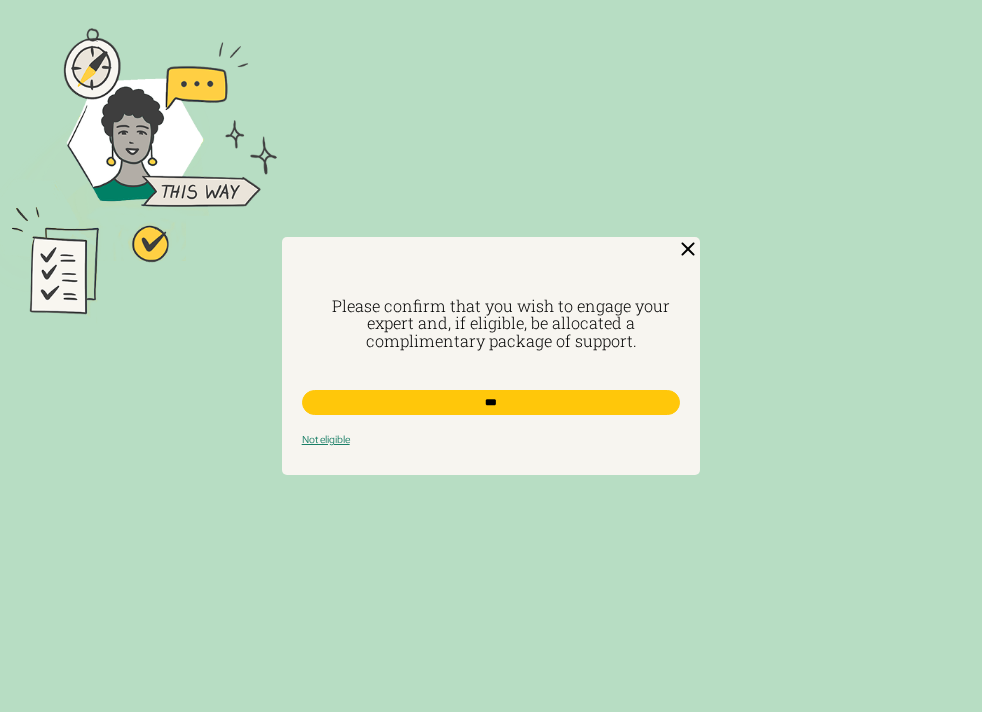 scroll, scrollTop: 0, scrollLeft: 0, axis: both 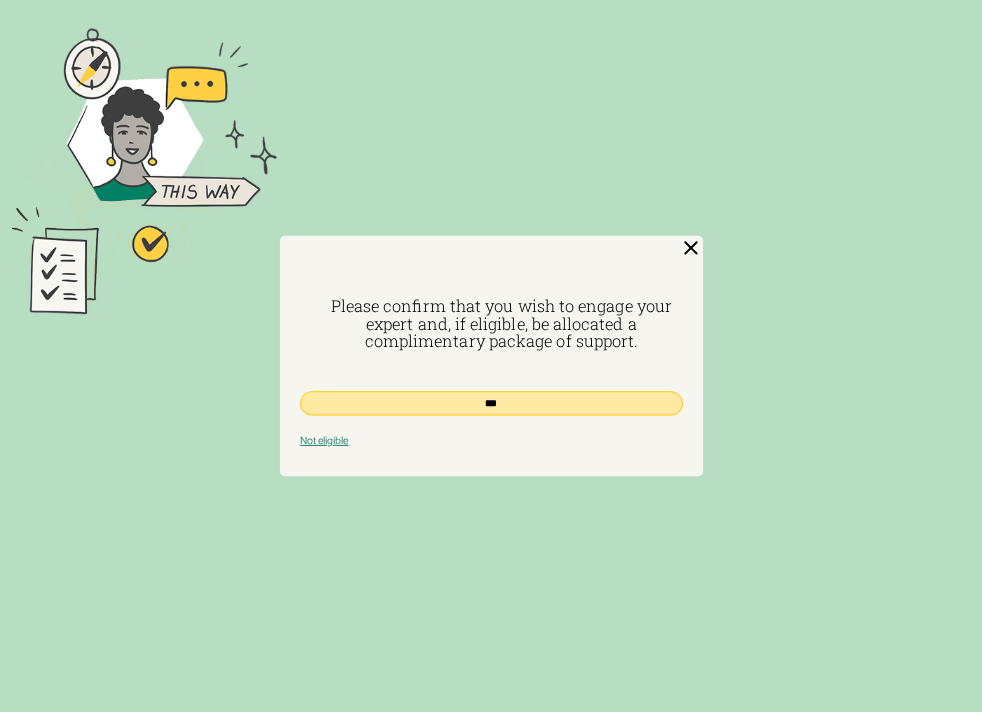 click on "***" at bounding box center [491, 403] 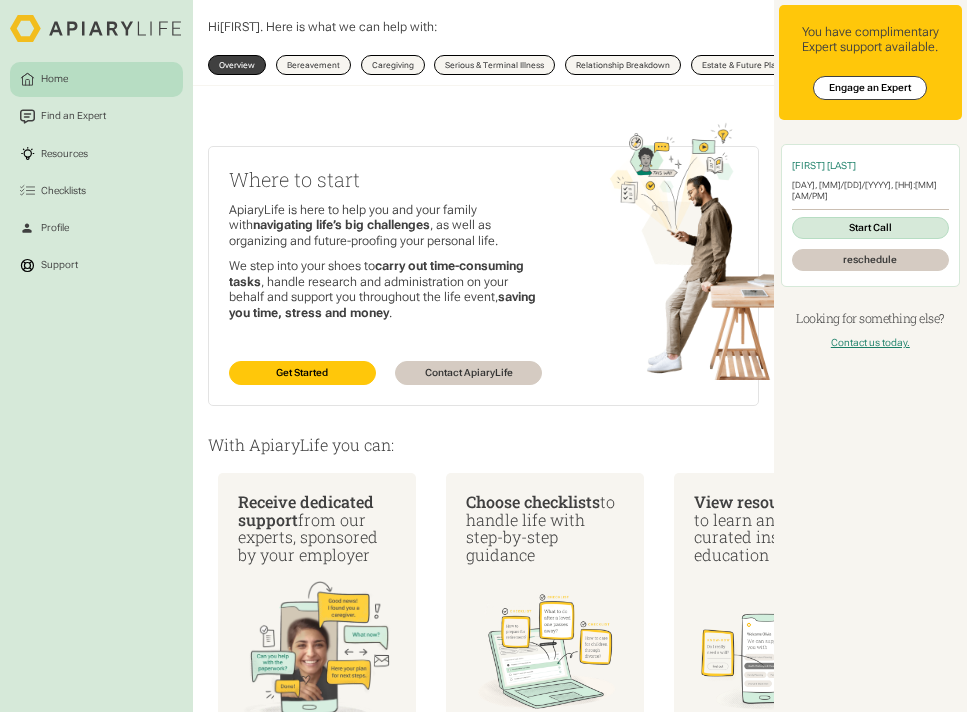 scroll, scrollTop: 0, scrollLeft: 0, axis: both 